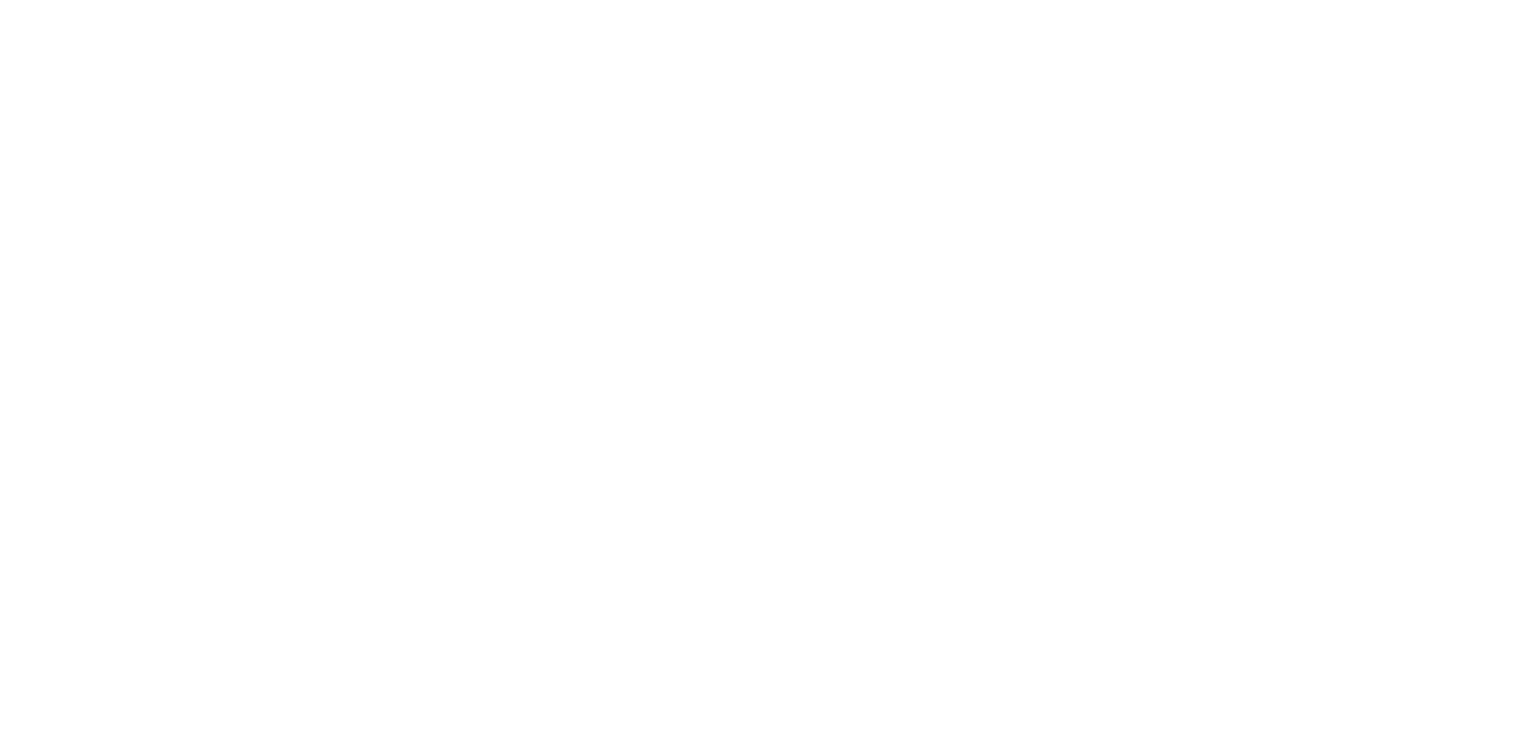 scroll, scrollTop: 0, scrollLeft: 0, axis: both 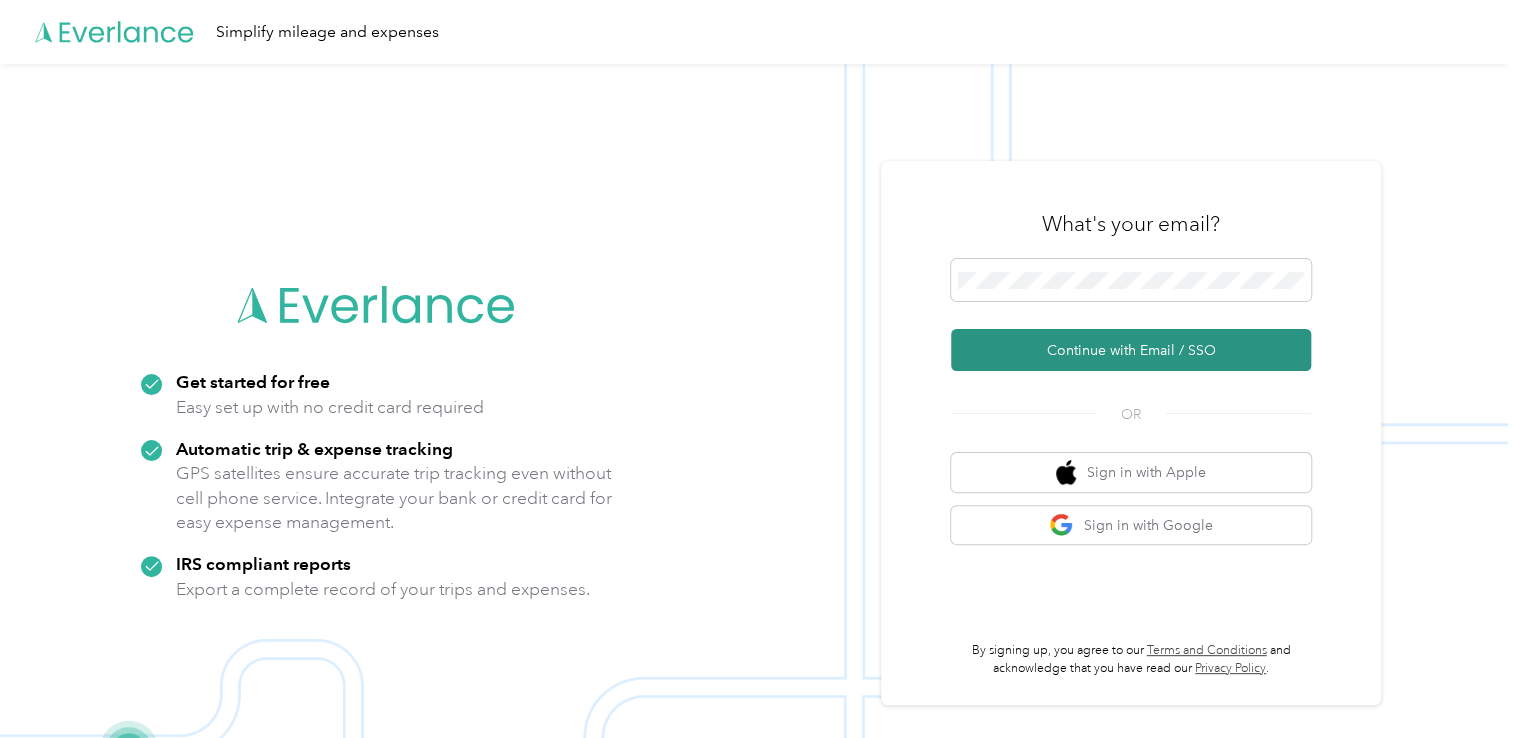 click on "Continue with Email / SSO" at bounding box center (1131, 350) 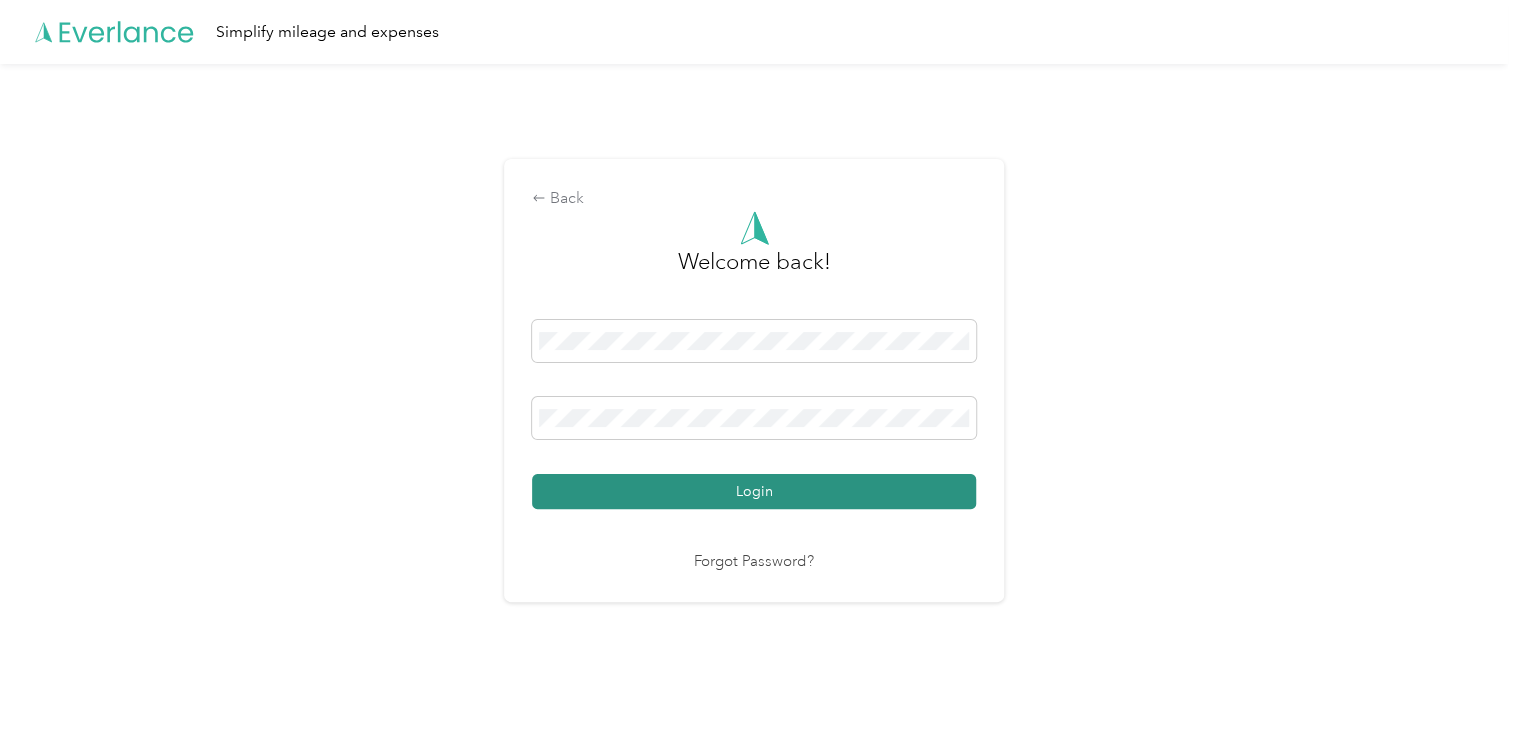 click on "Login" at bounding box center [754, 491] 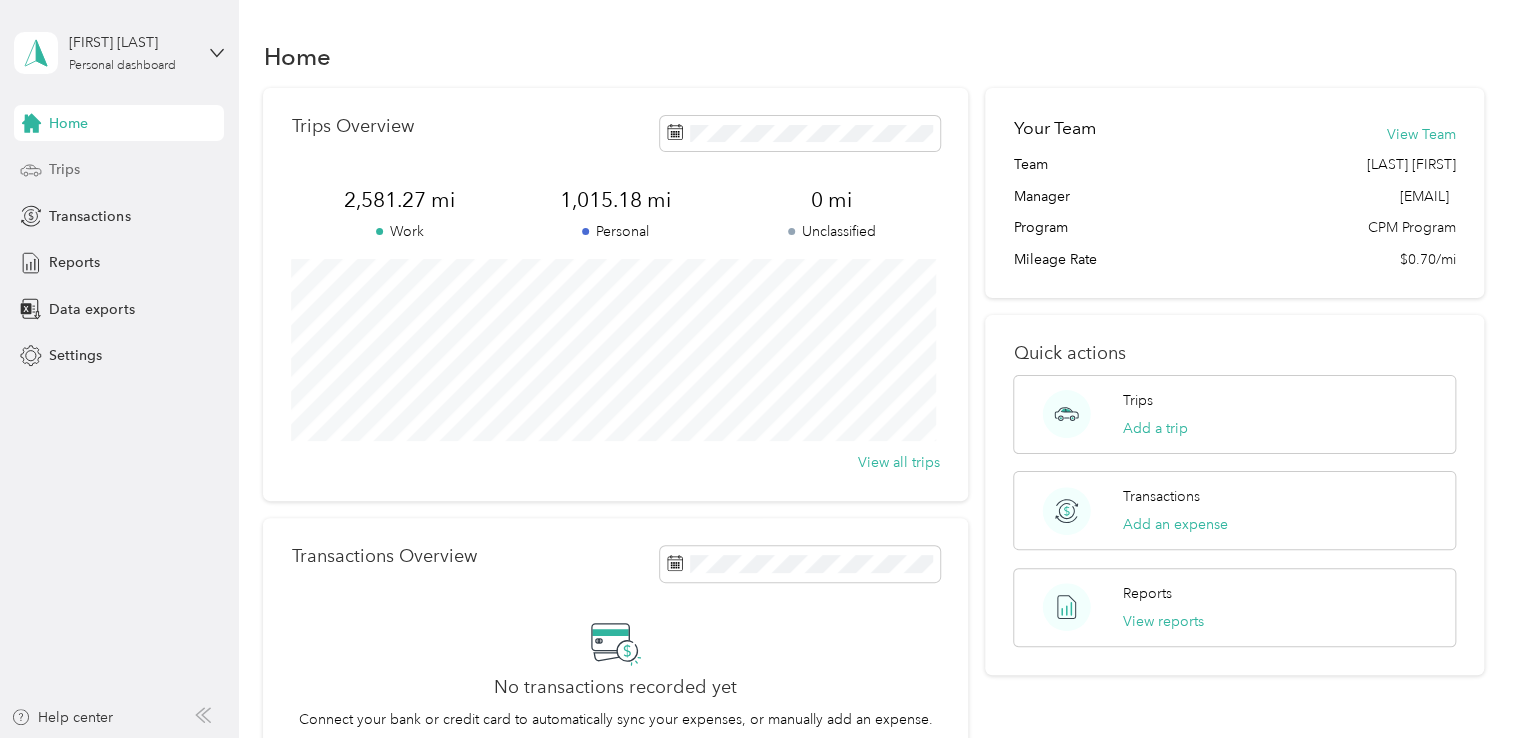 click on "Trips" at bounding box center [119, 170] 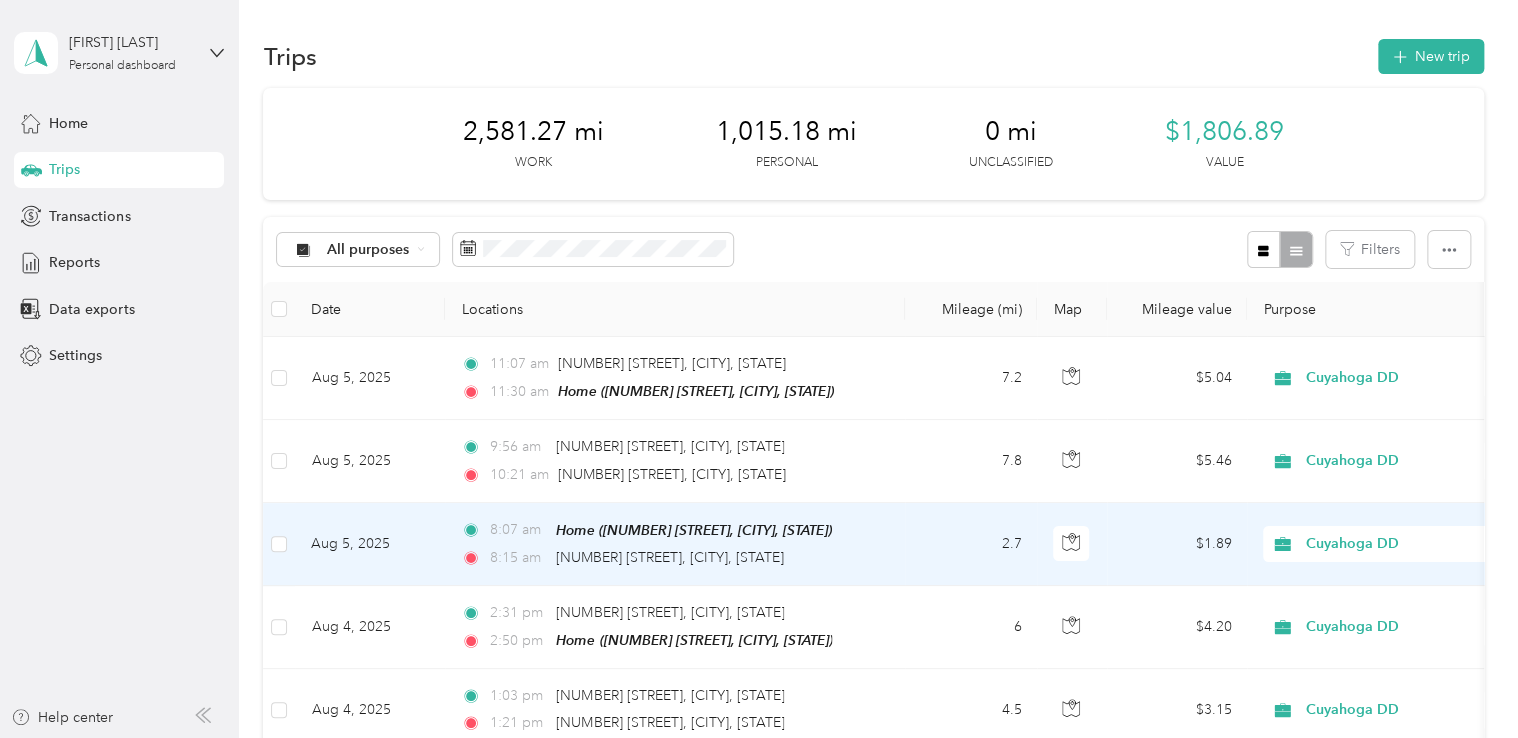 click on "Aug 5, 2025" at bounding box center [370, 544] 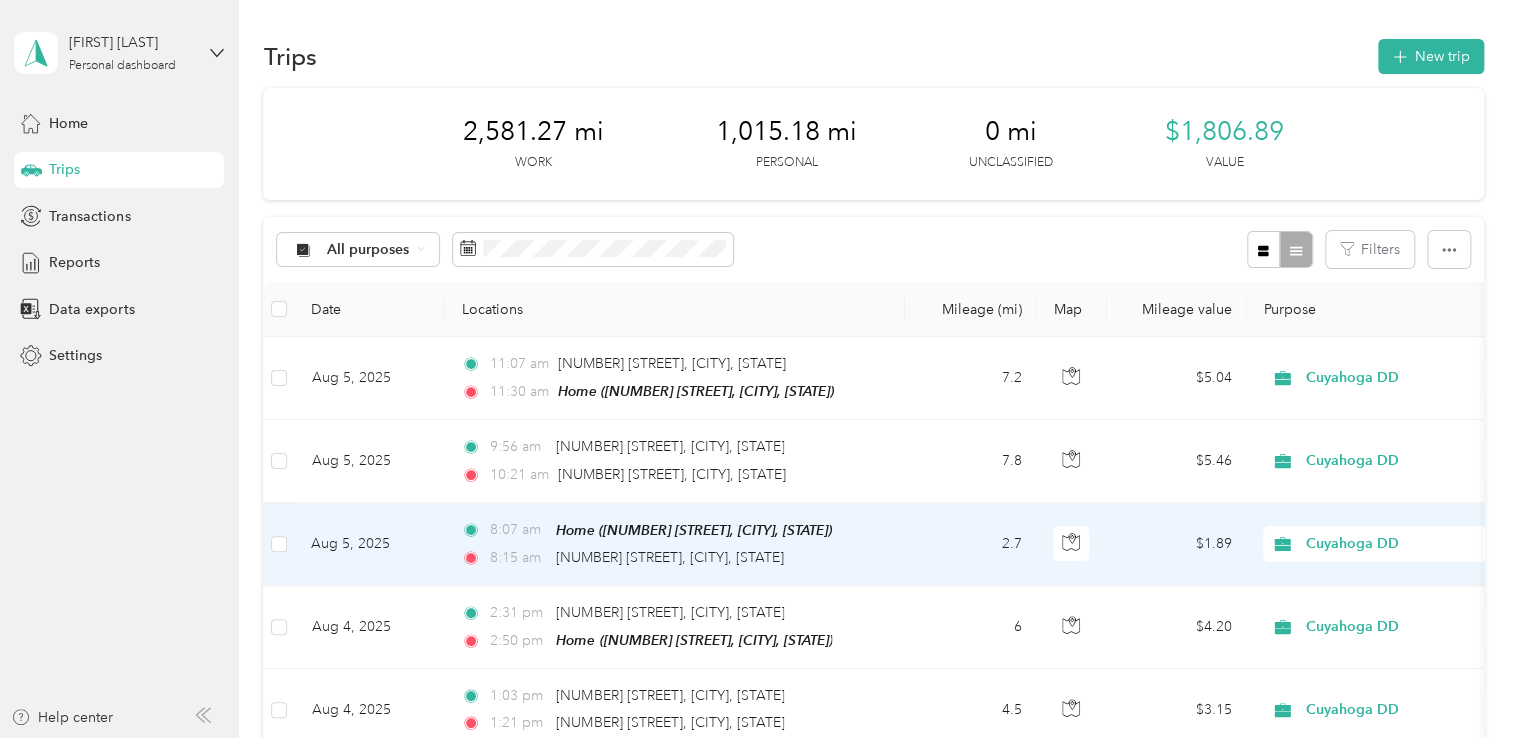 click at bounding box center (754, 738) 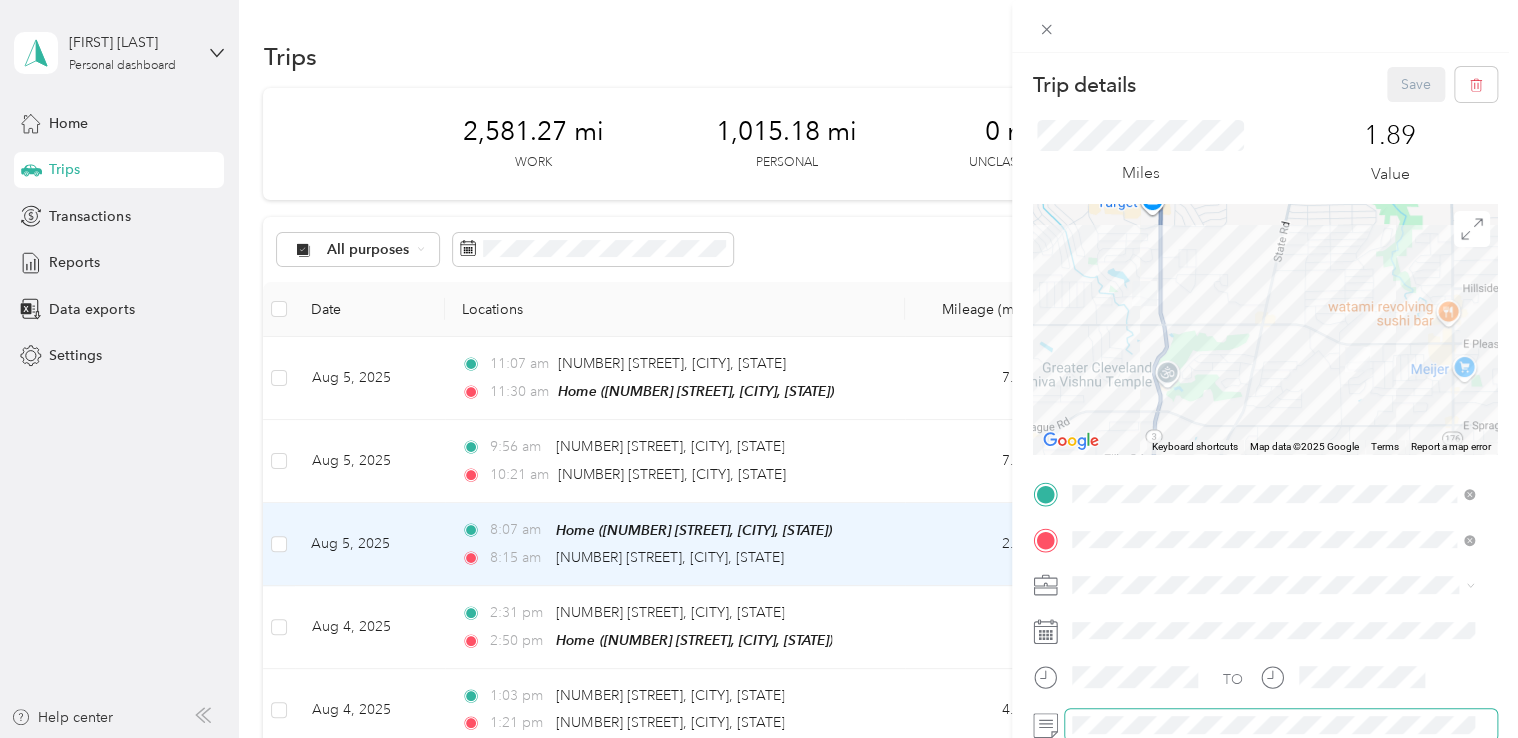 click at bounding box center (1281, 725) 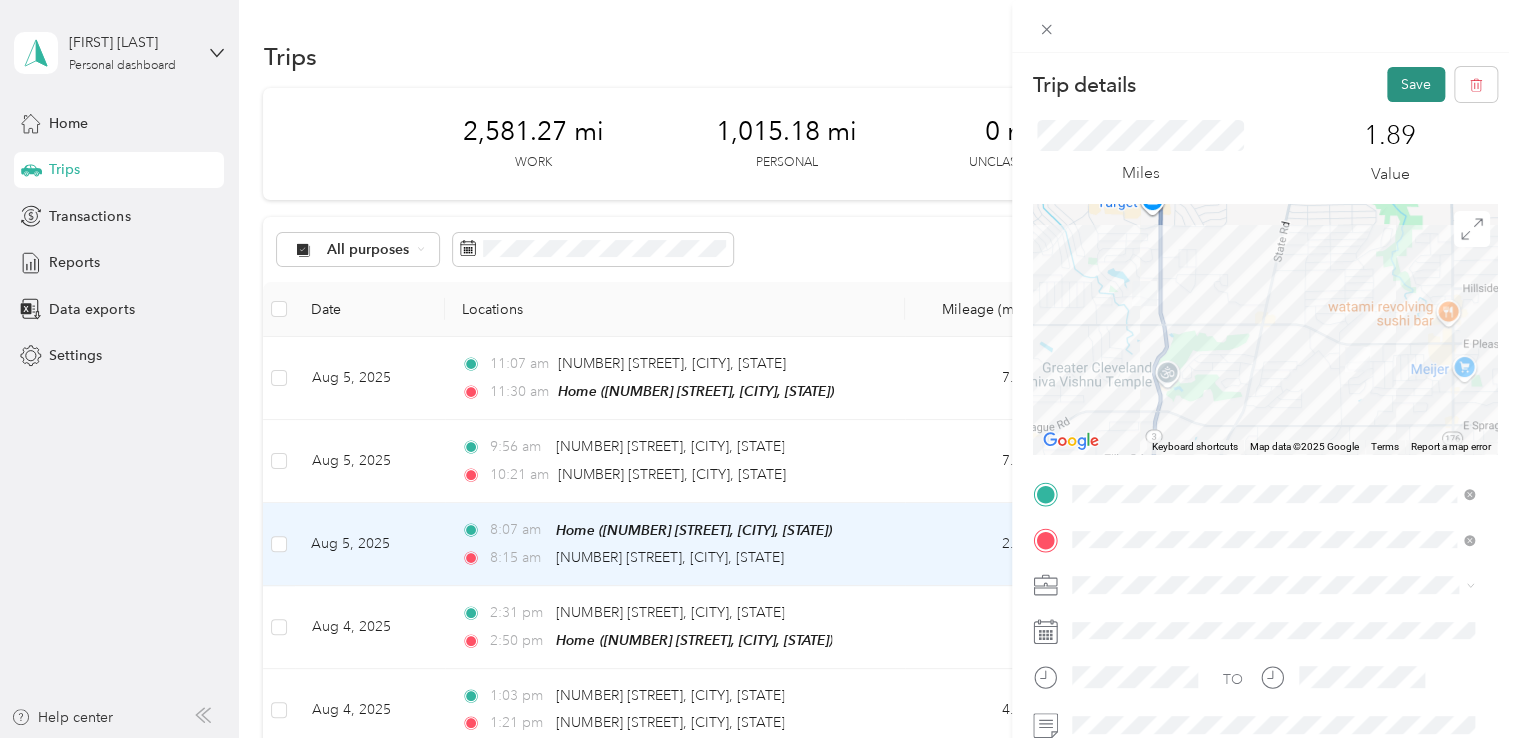 click on "Save" at bounding box center (1416, 84) 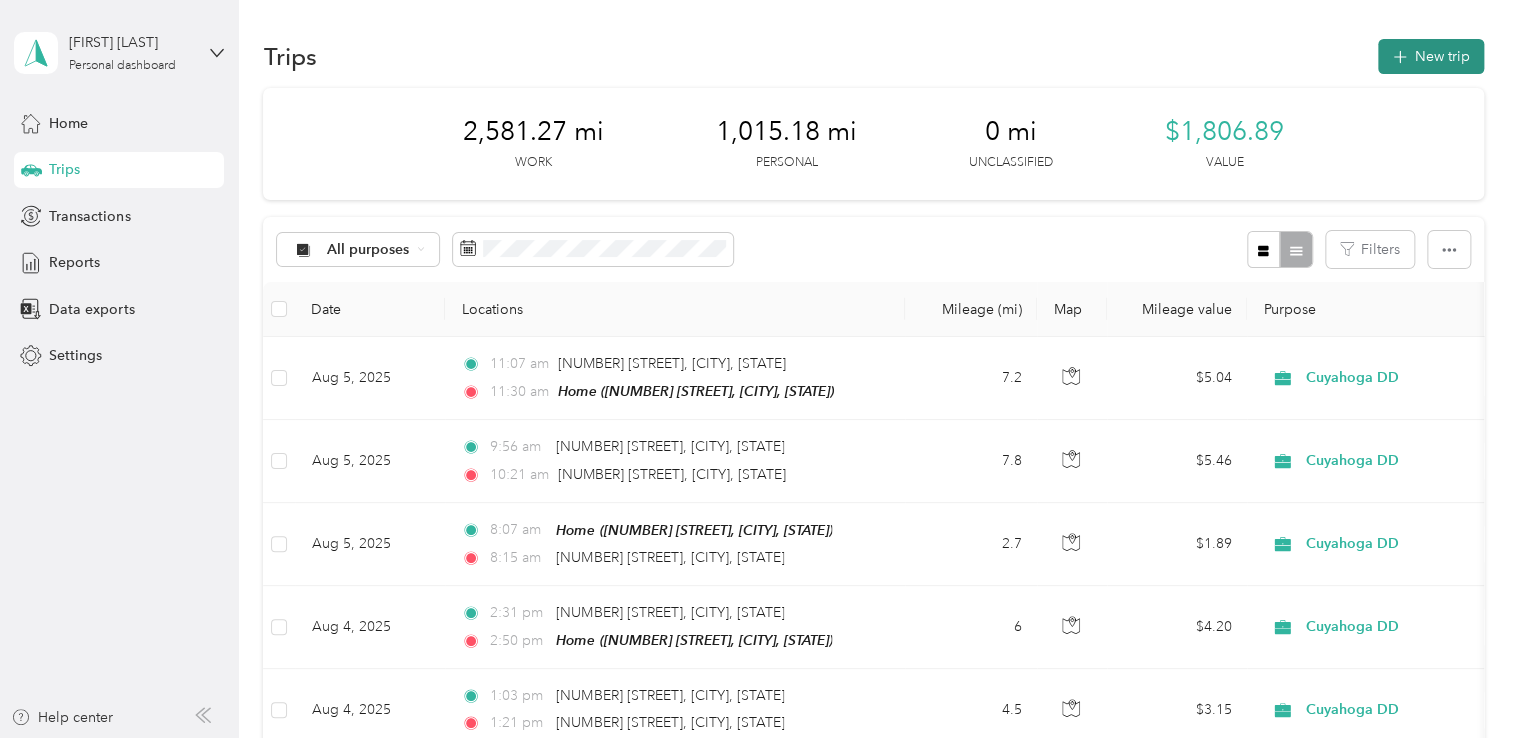 click on "New trip" at bounding box center (1431, 56) 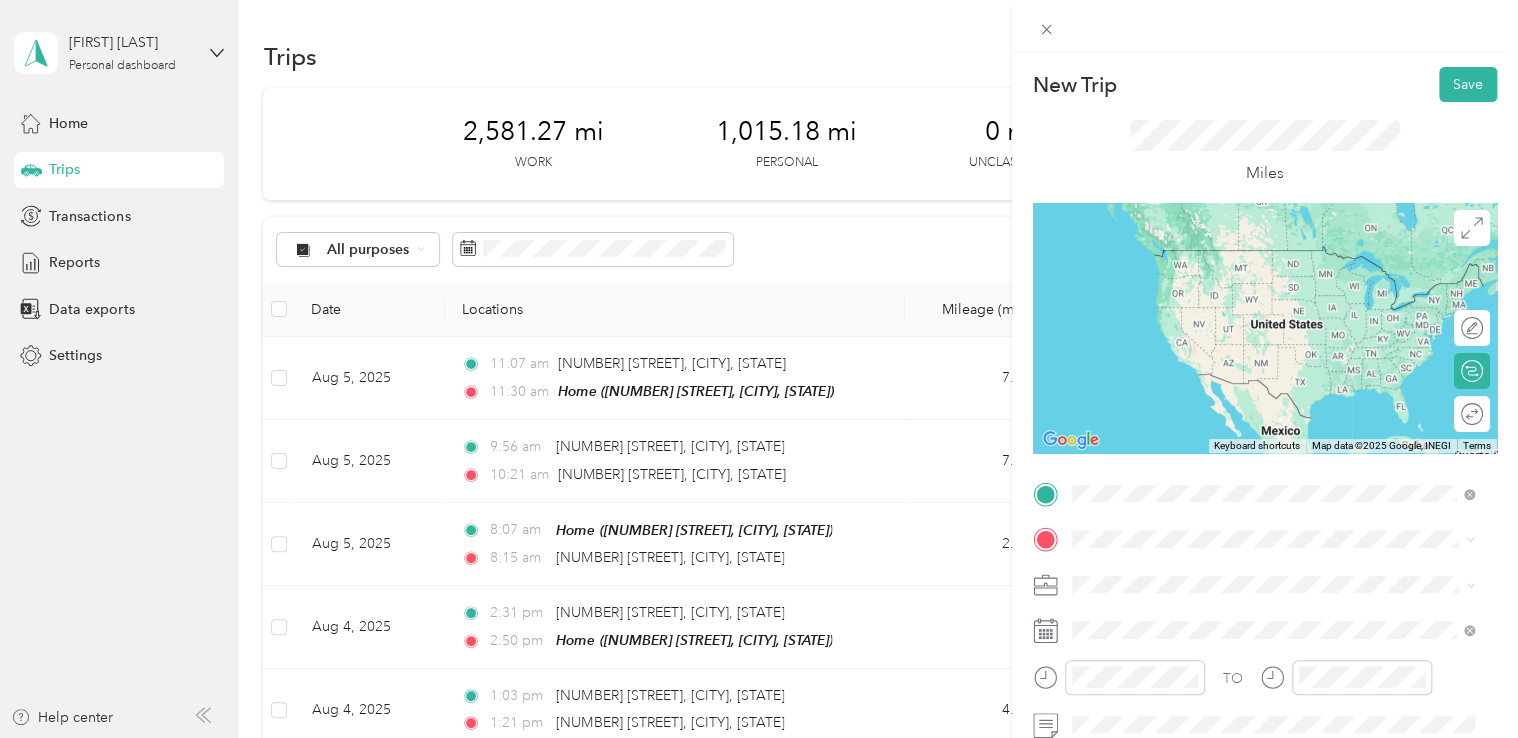 click on "[NUMBER] [STREET]
[CITY], [STATE] [POSTAL_CODE], [COUNTRY]" at bounding box center [1253, 258] 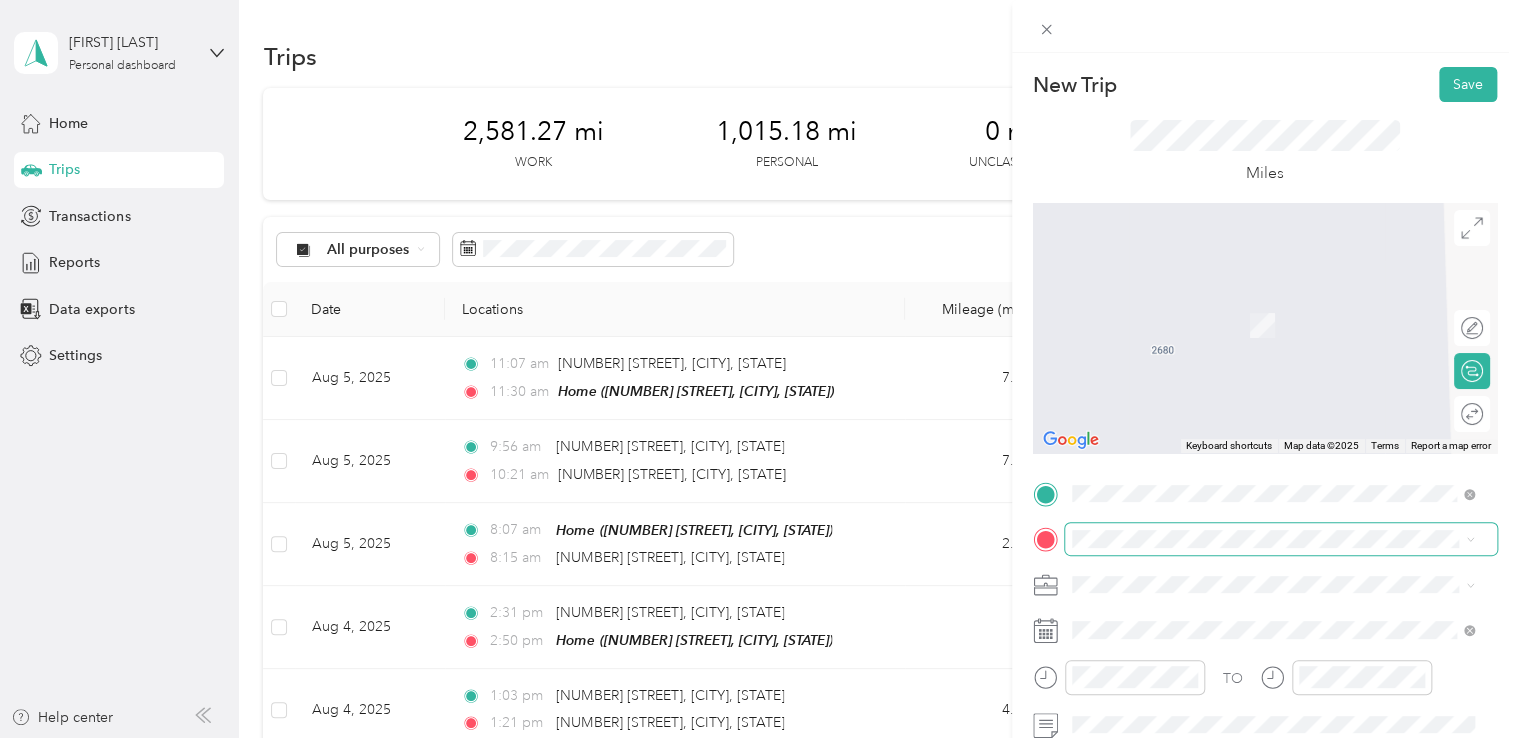 click at bounding box center (1281, 539) 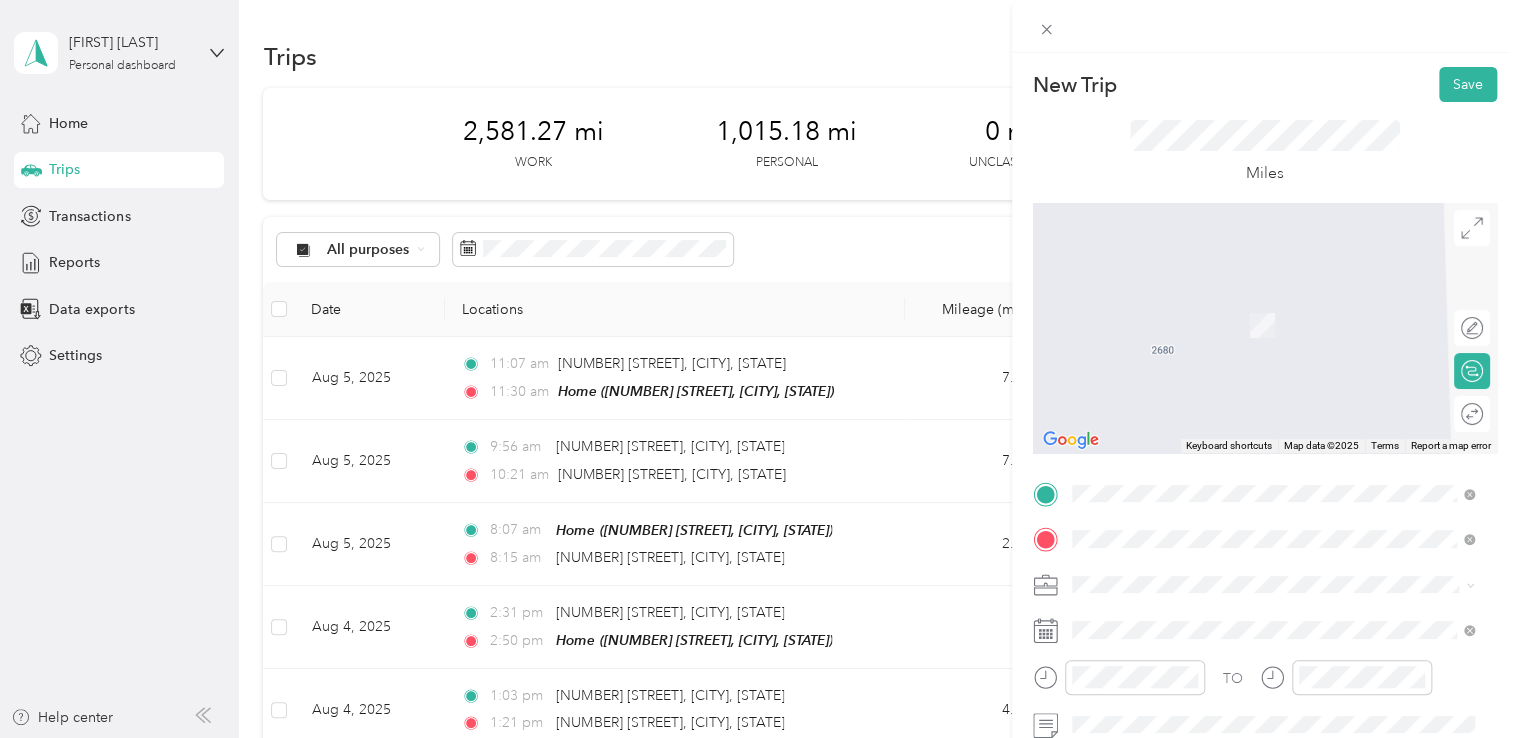 click on "[NUMBER] [STREET]
[CITY], [STATE] [POSTAL_CODE], [COUNTRY]" at bounding box center [1253, 381] 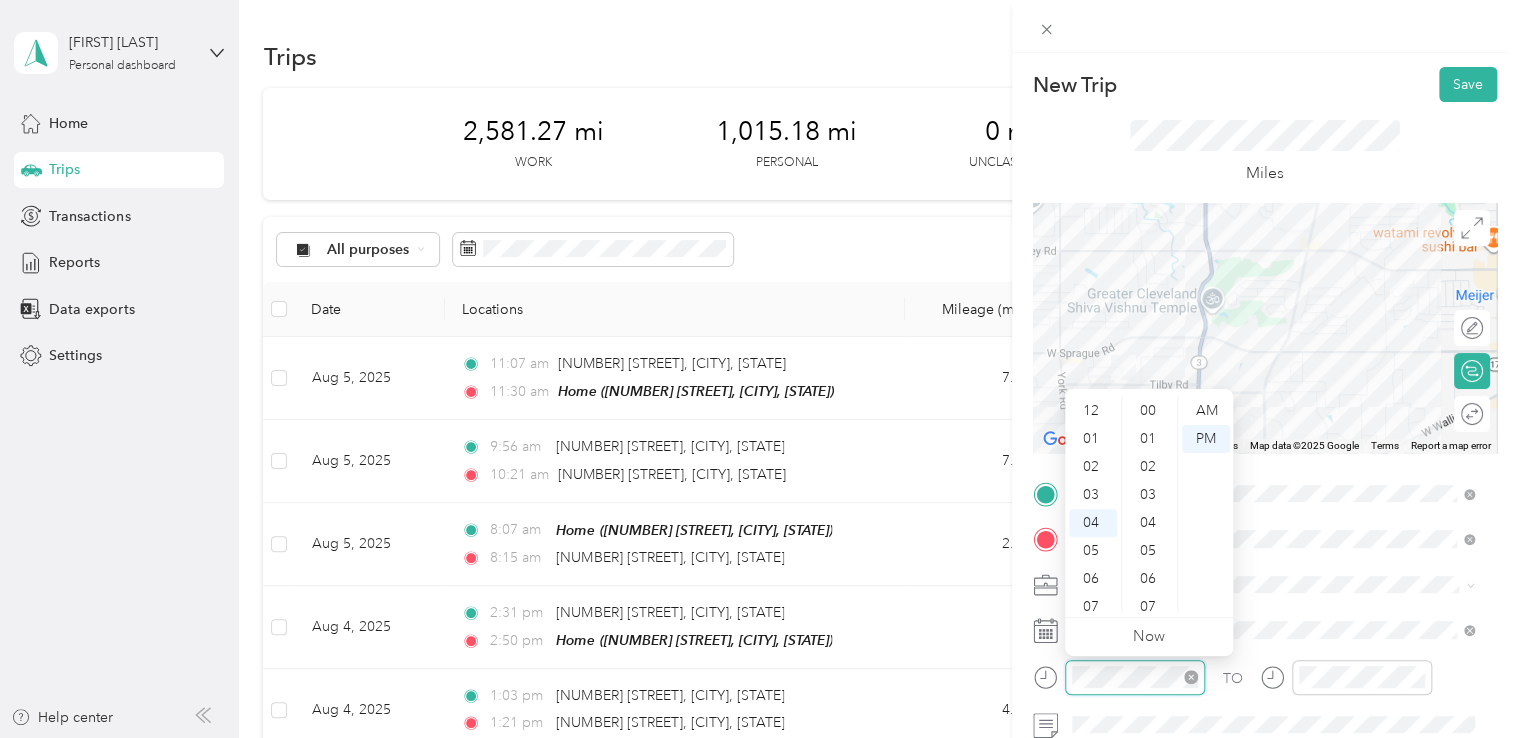 scroll, scrollTop: 112, scrollLeft: 0, axis: vertical 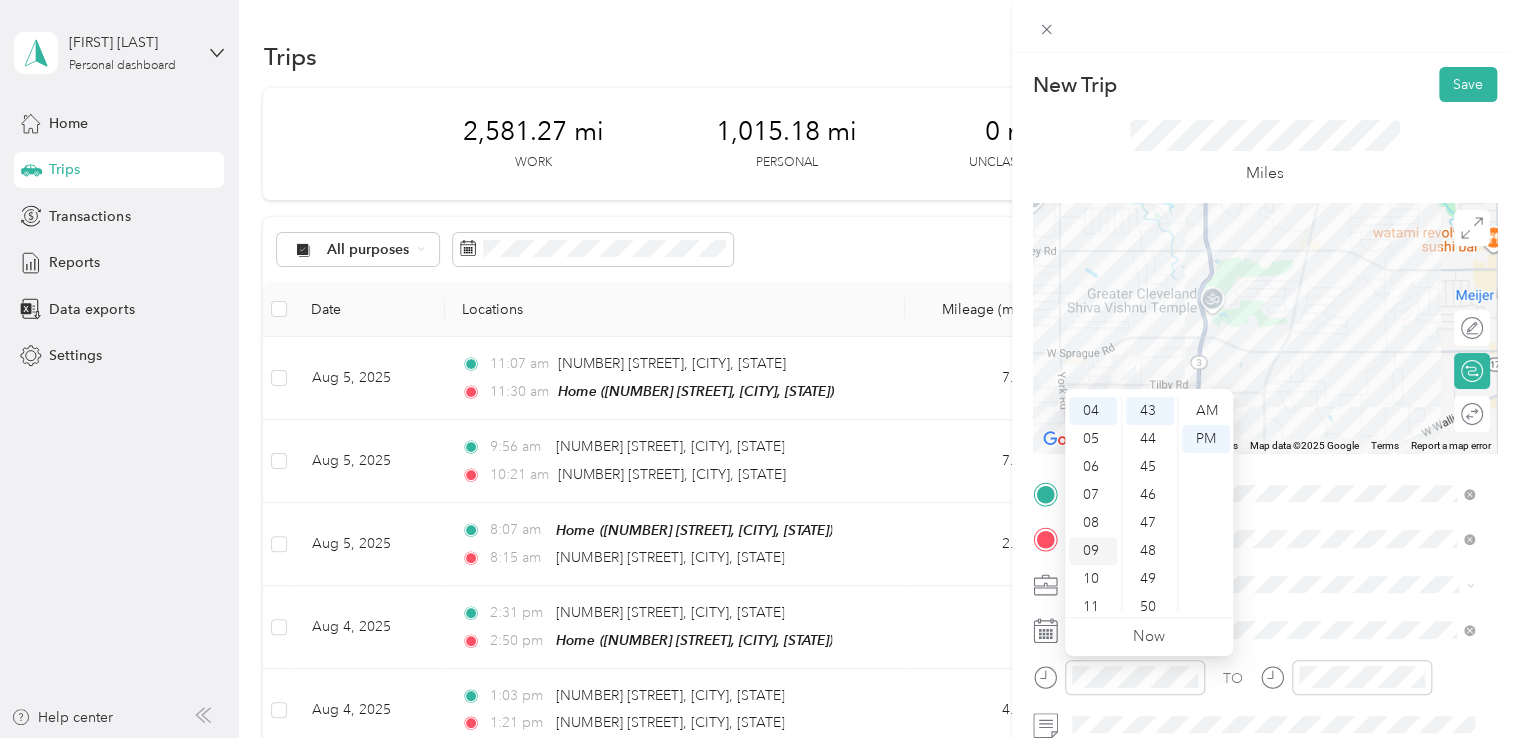 click on "09" at bounding box center [1093, 551] 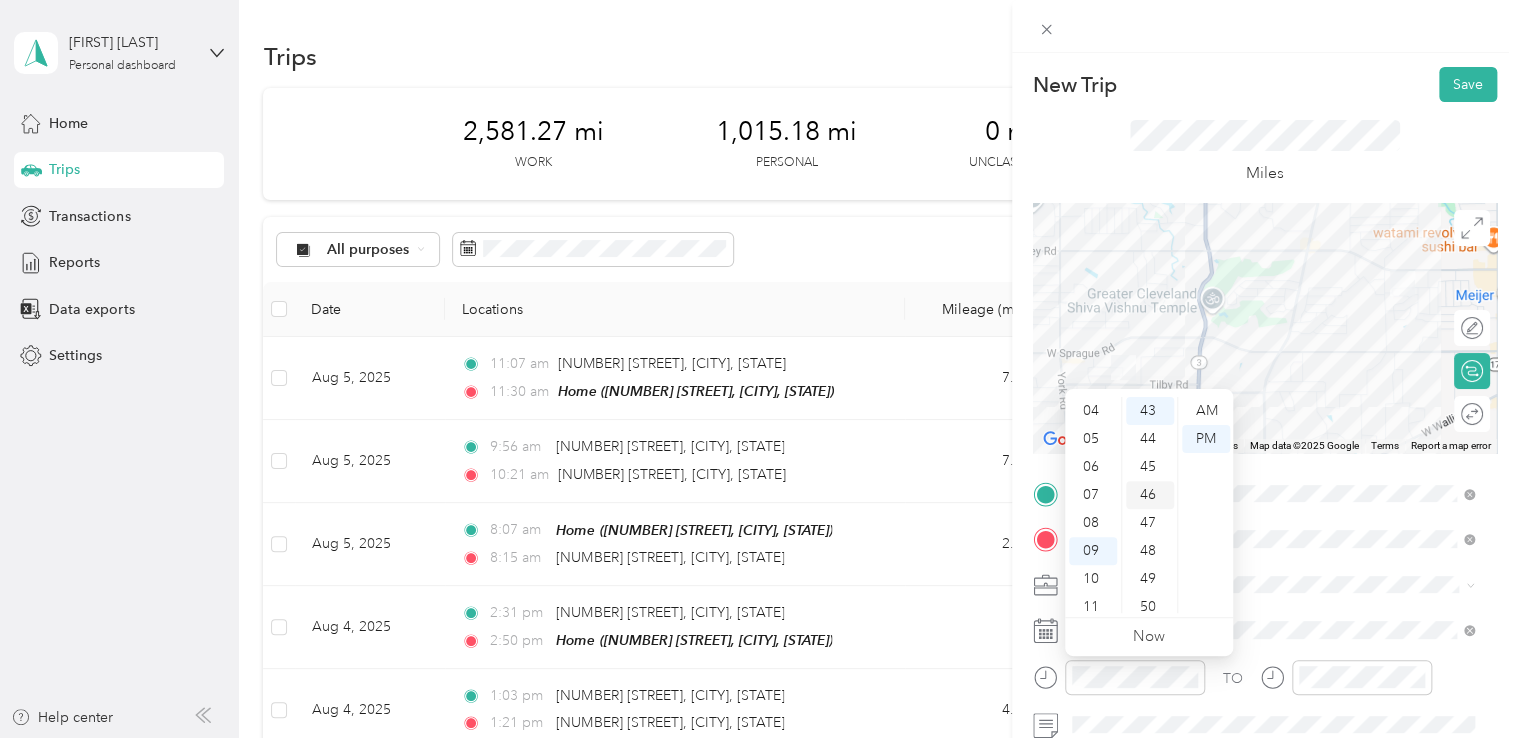 scroll, scrollTop: 120, scrollLeft: 0, axis: vertical 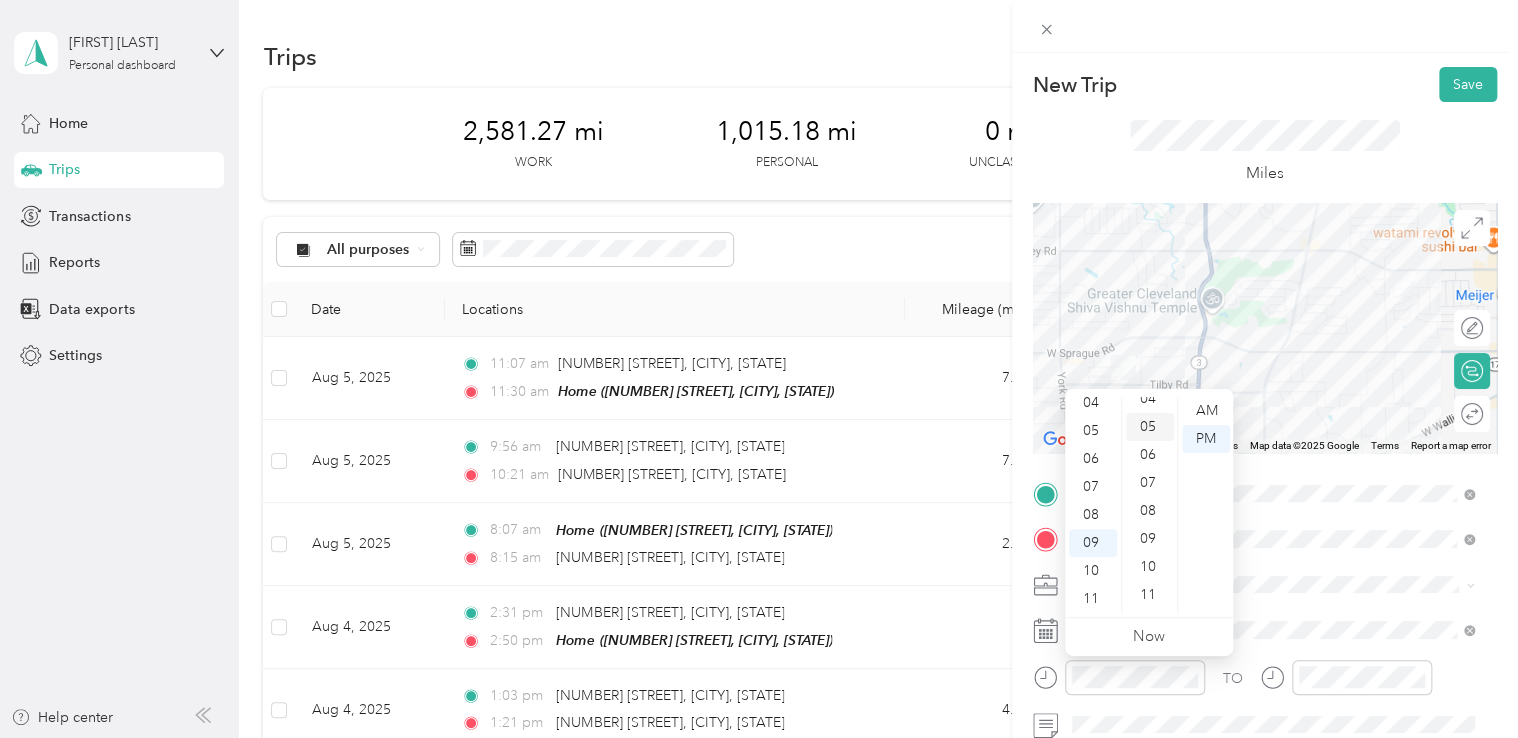 click on "05" at bounding box center [1150, 427] 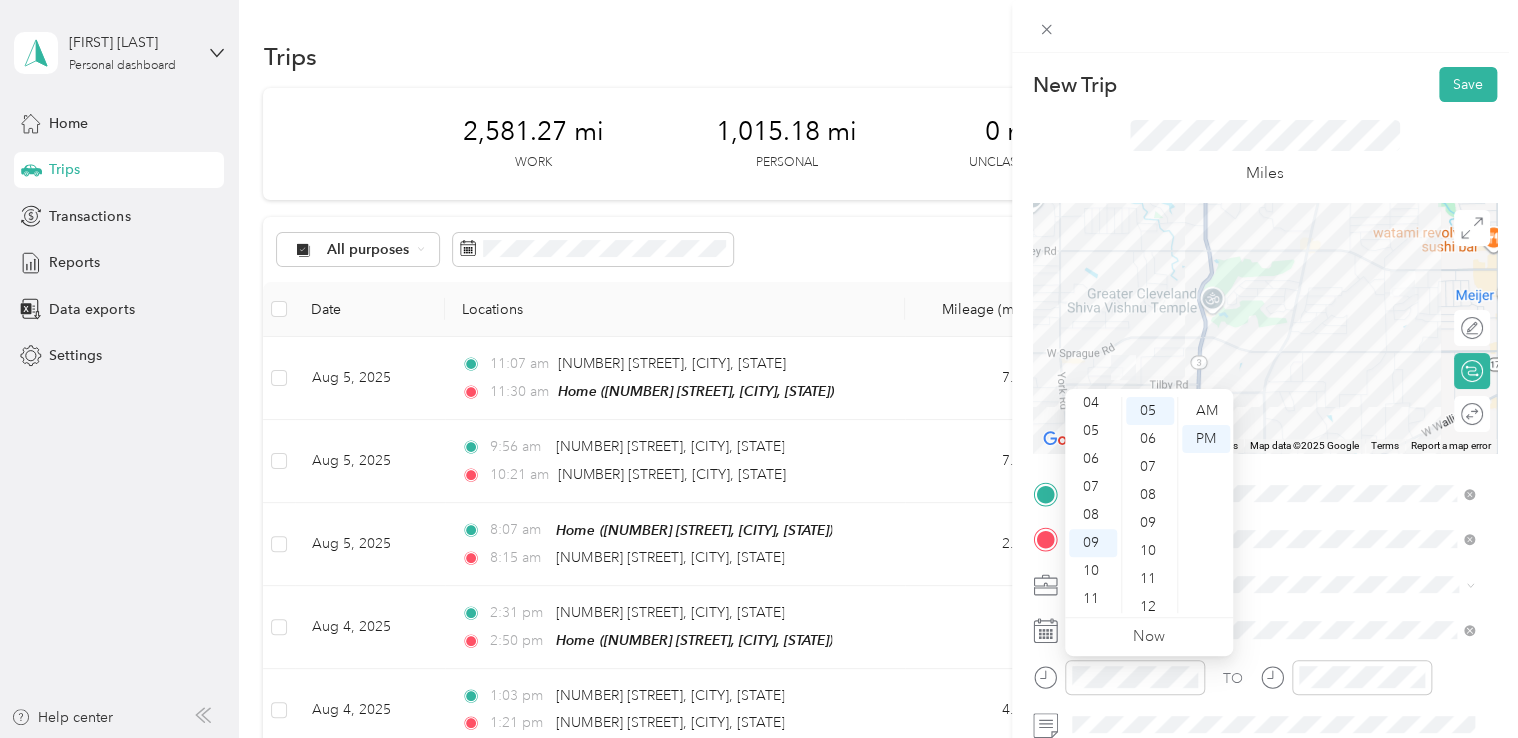 scroll, scrollTop: 140, scrollLeft: 0, axis: vertical 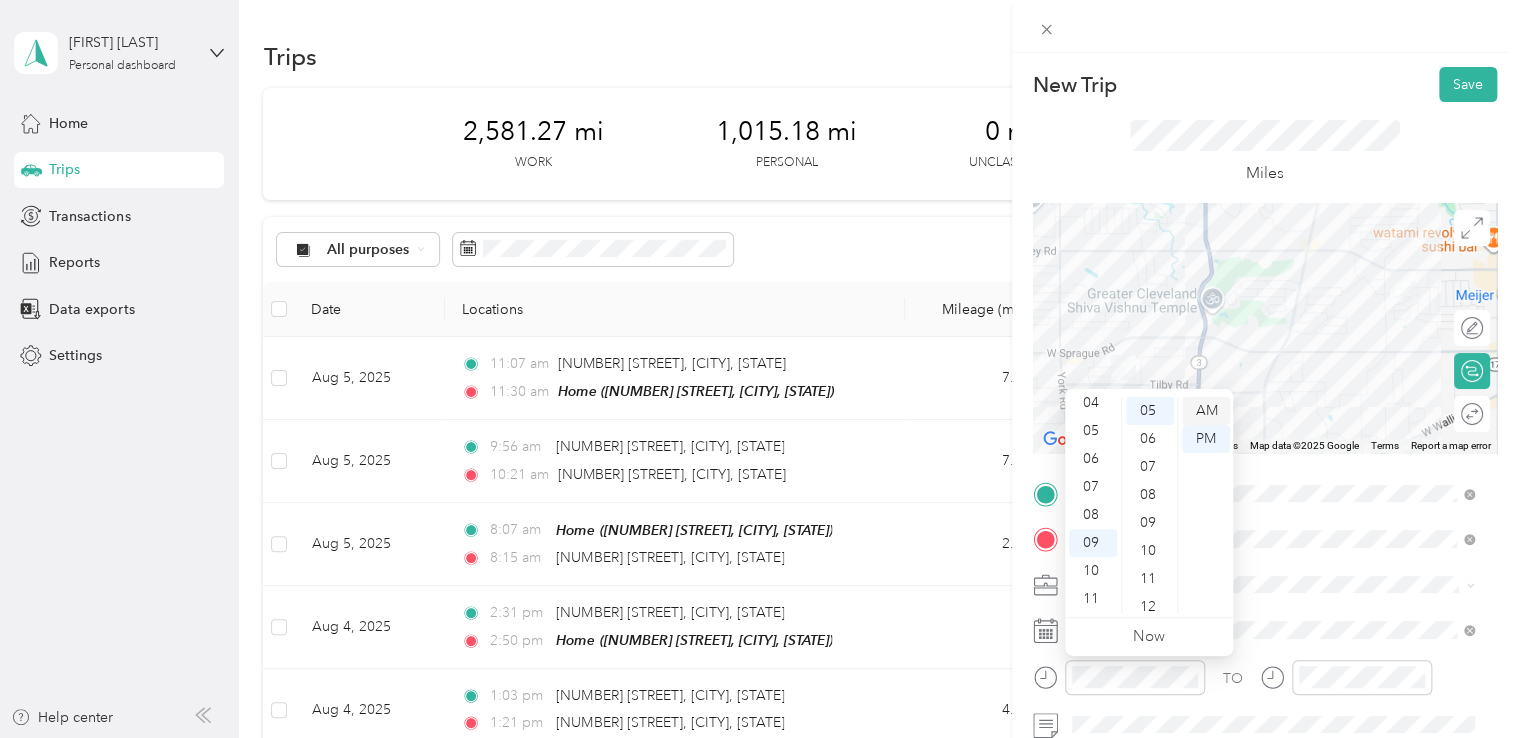 click on "AM" at bounding box center [1206, 411] 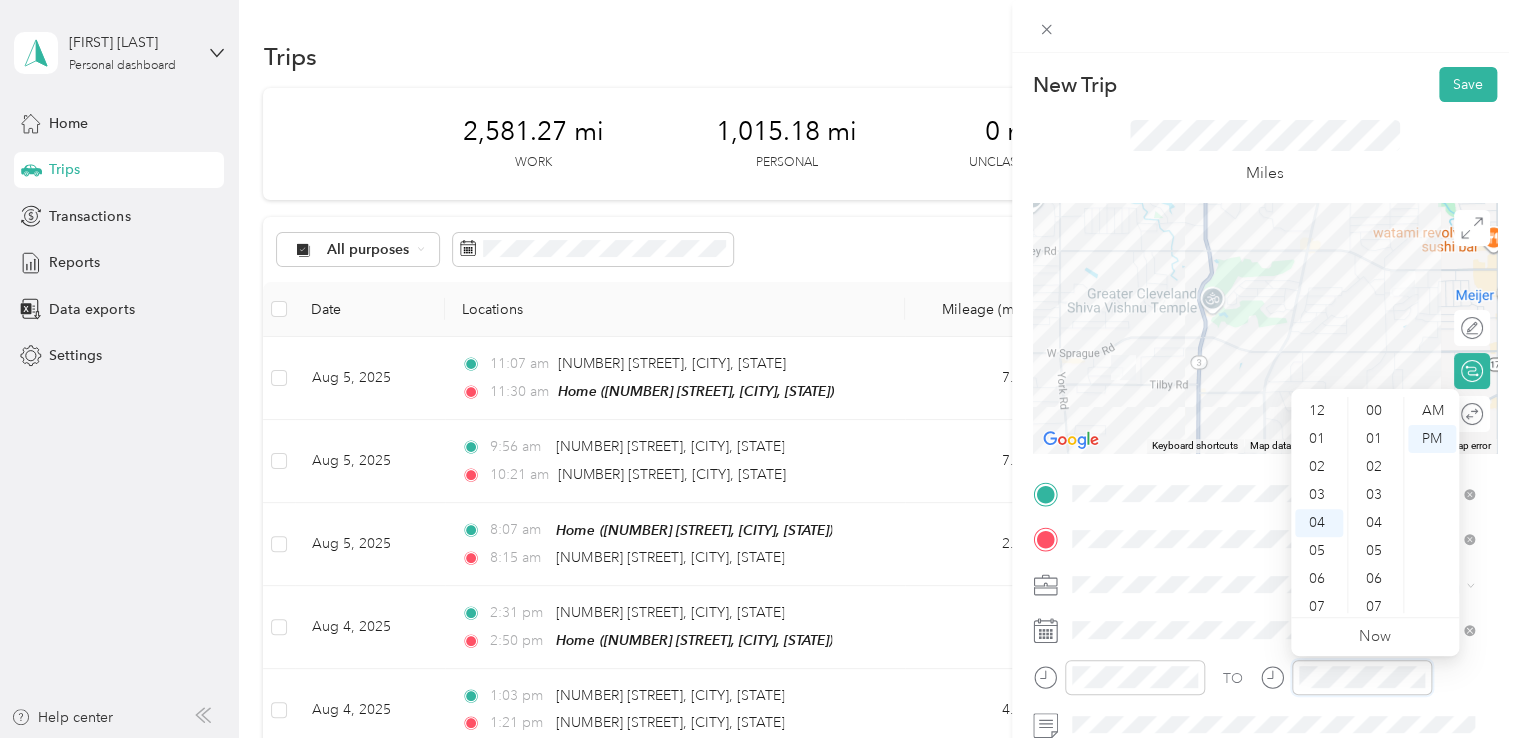 scroll, scrollTop: 112, scrollLeft: 0, axis: vertical 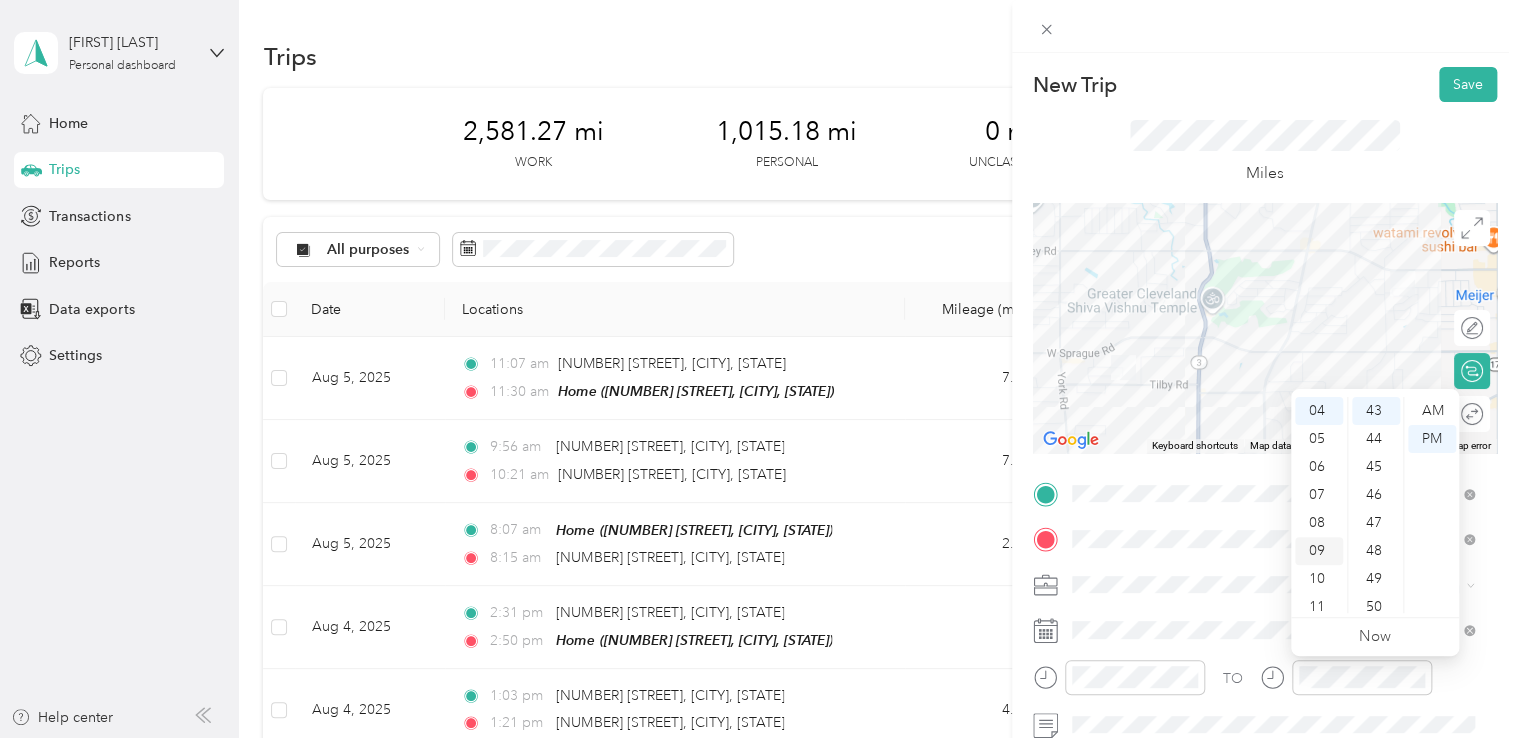 click on "09" at bounding box center (1319, 551) 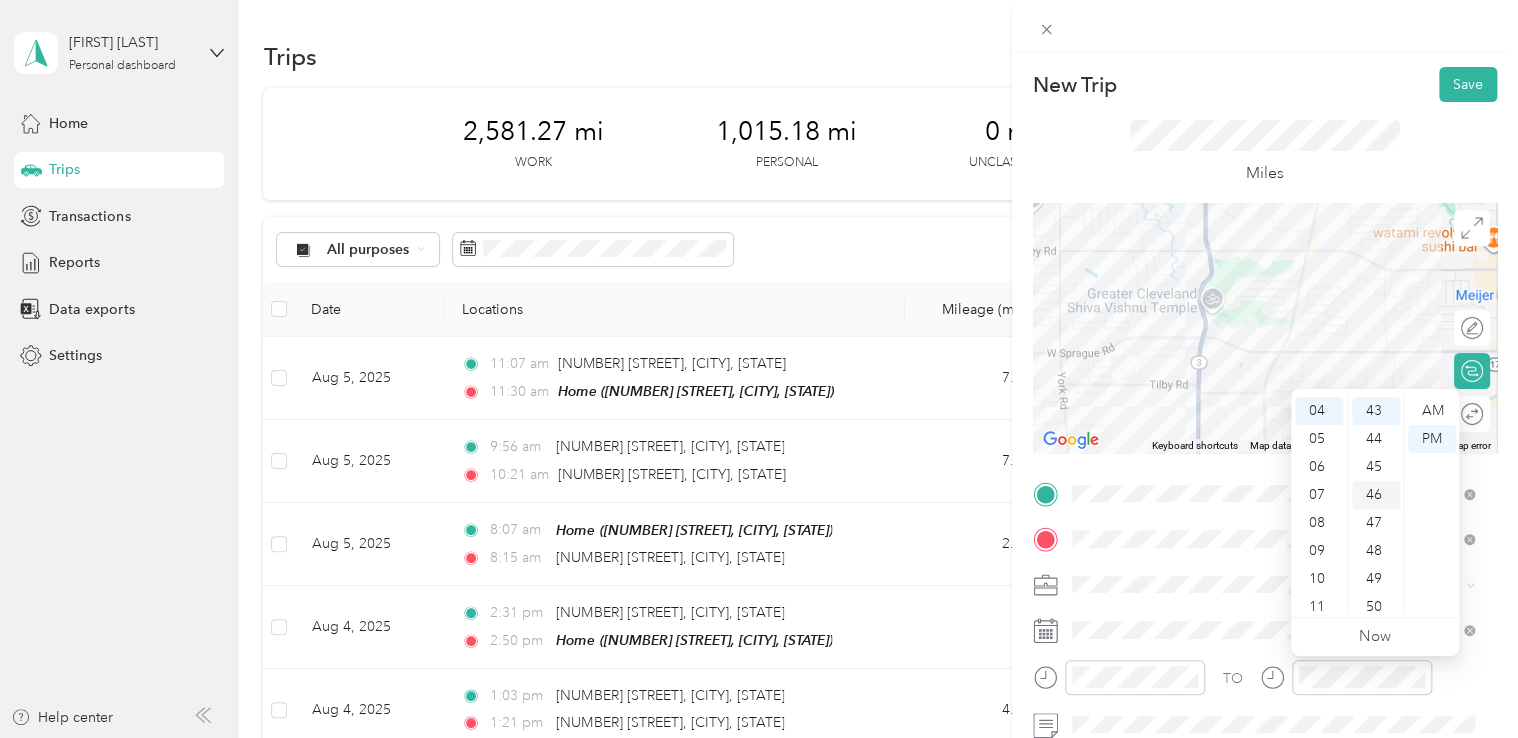 scroll, scrollTop: 120, scrollLeft: 0, axis: vertical 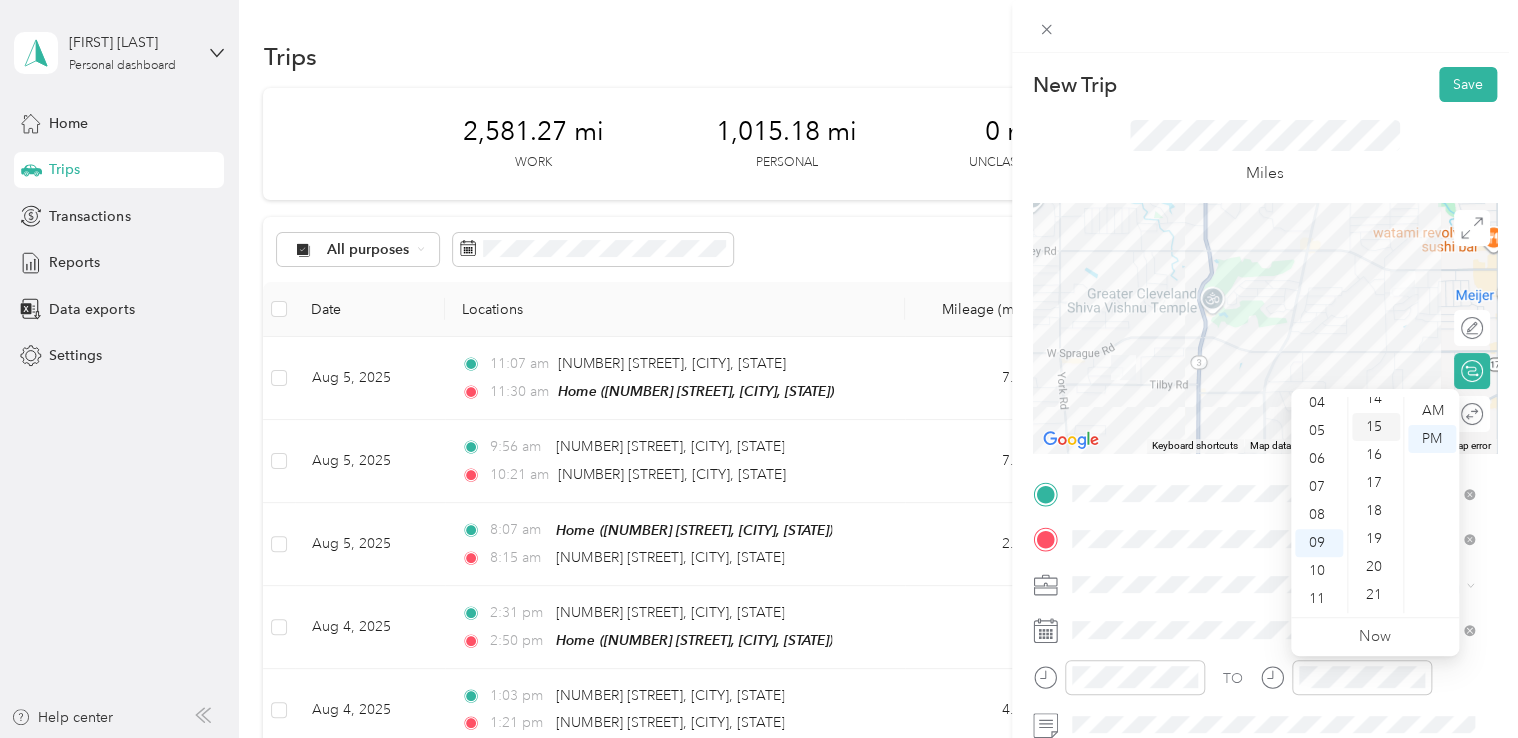 click on "15" at bounding box center [1376, 427] 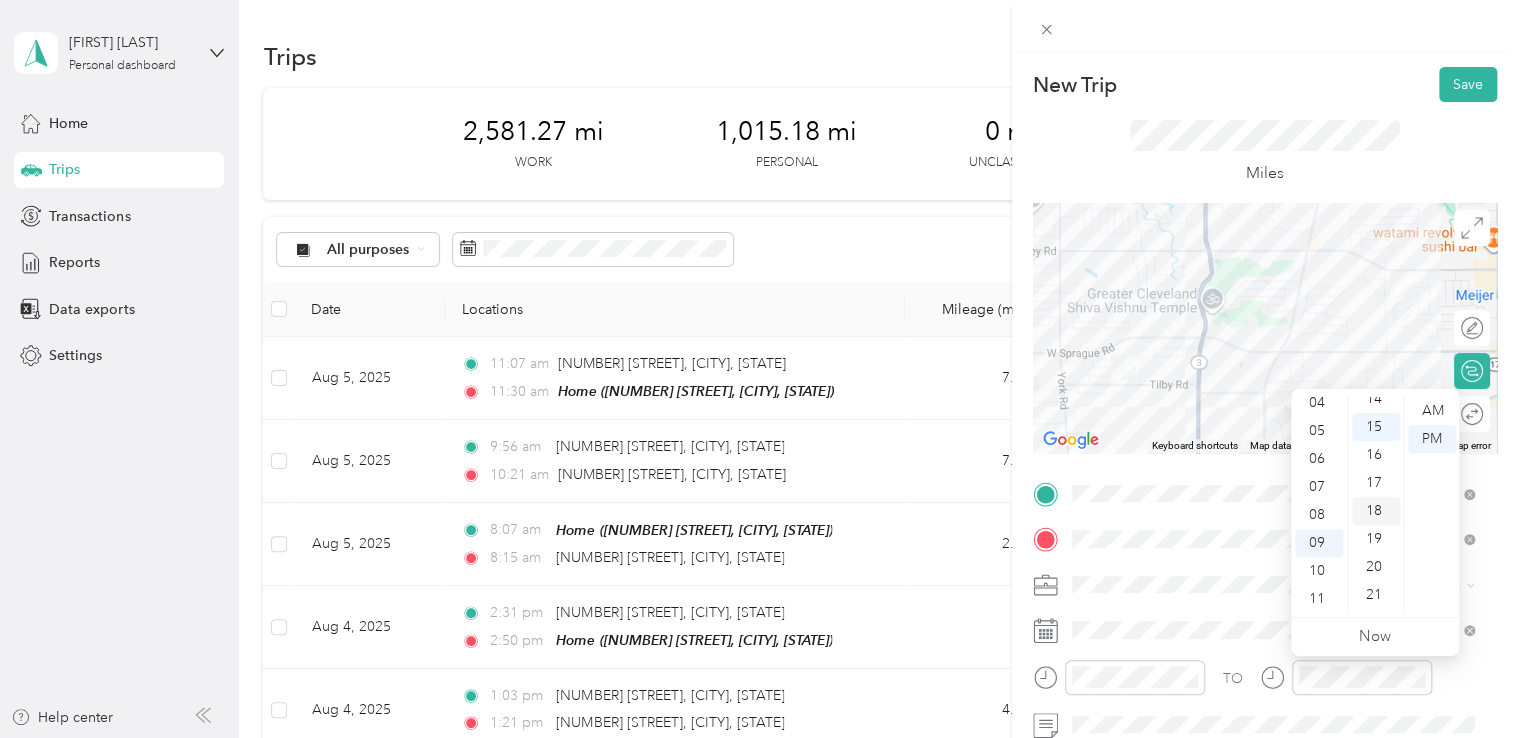 scroll, scrollTop: 420, scrollLeft: 0, axis: vertical 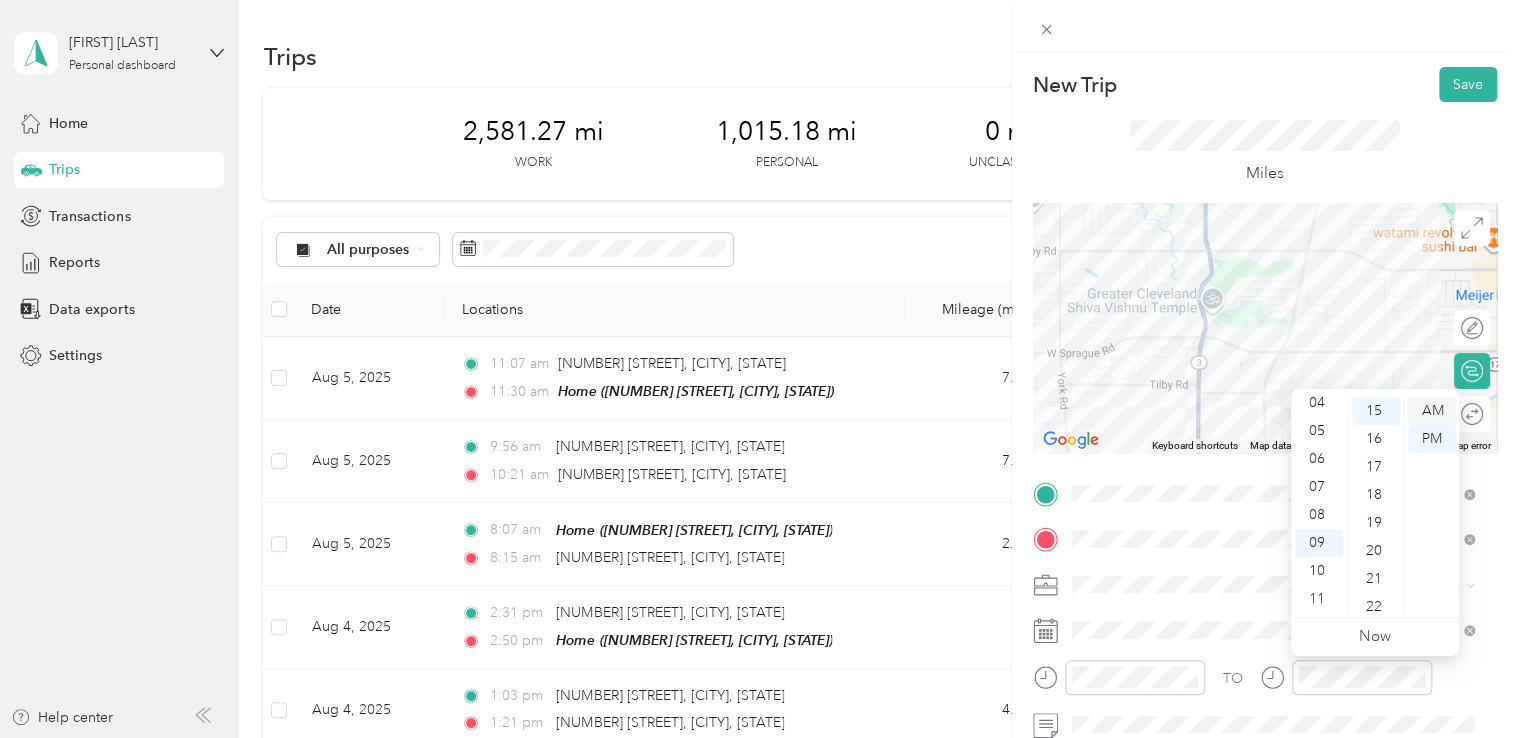 click on "AM" at bounding box center [1432, 411] 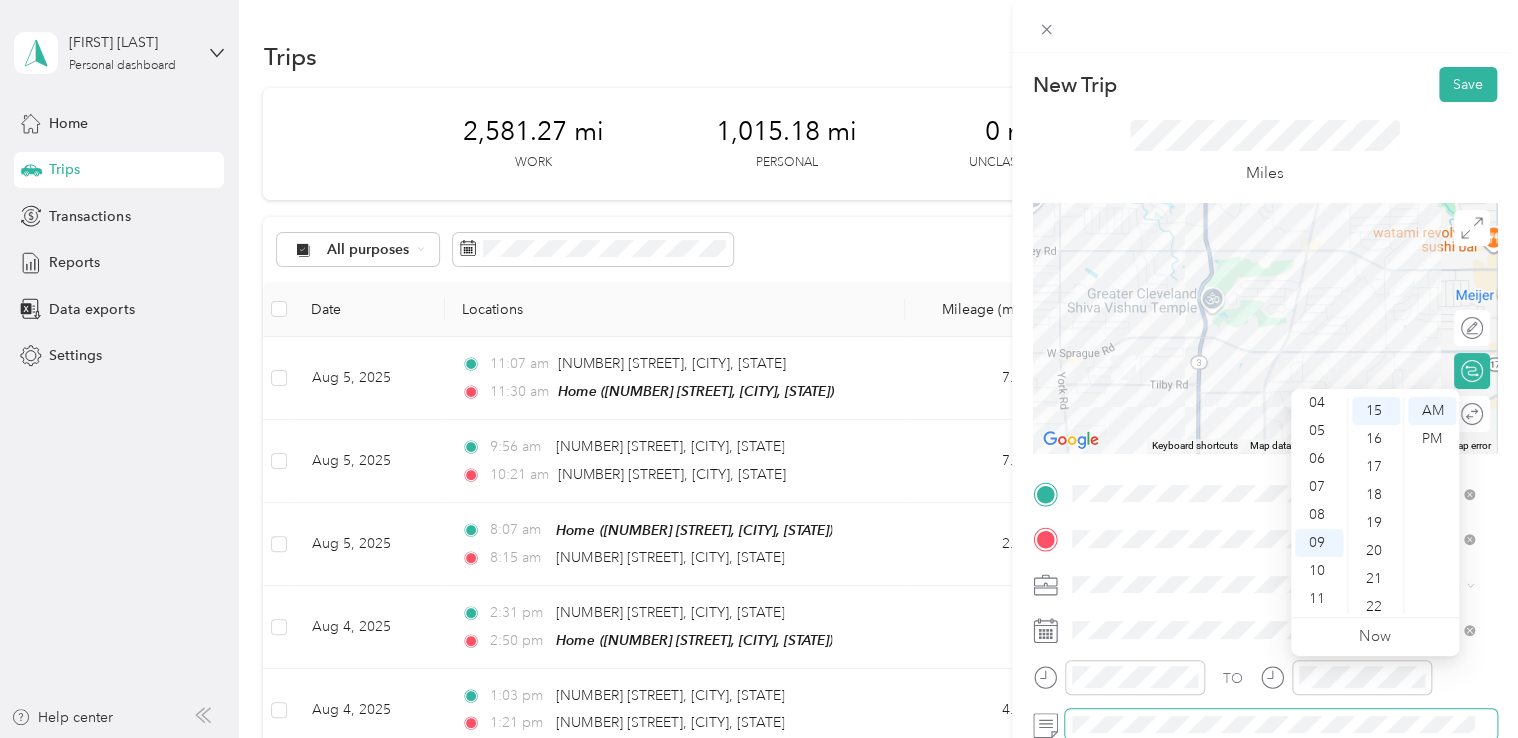 click at bounding box center [1281, 725] 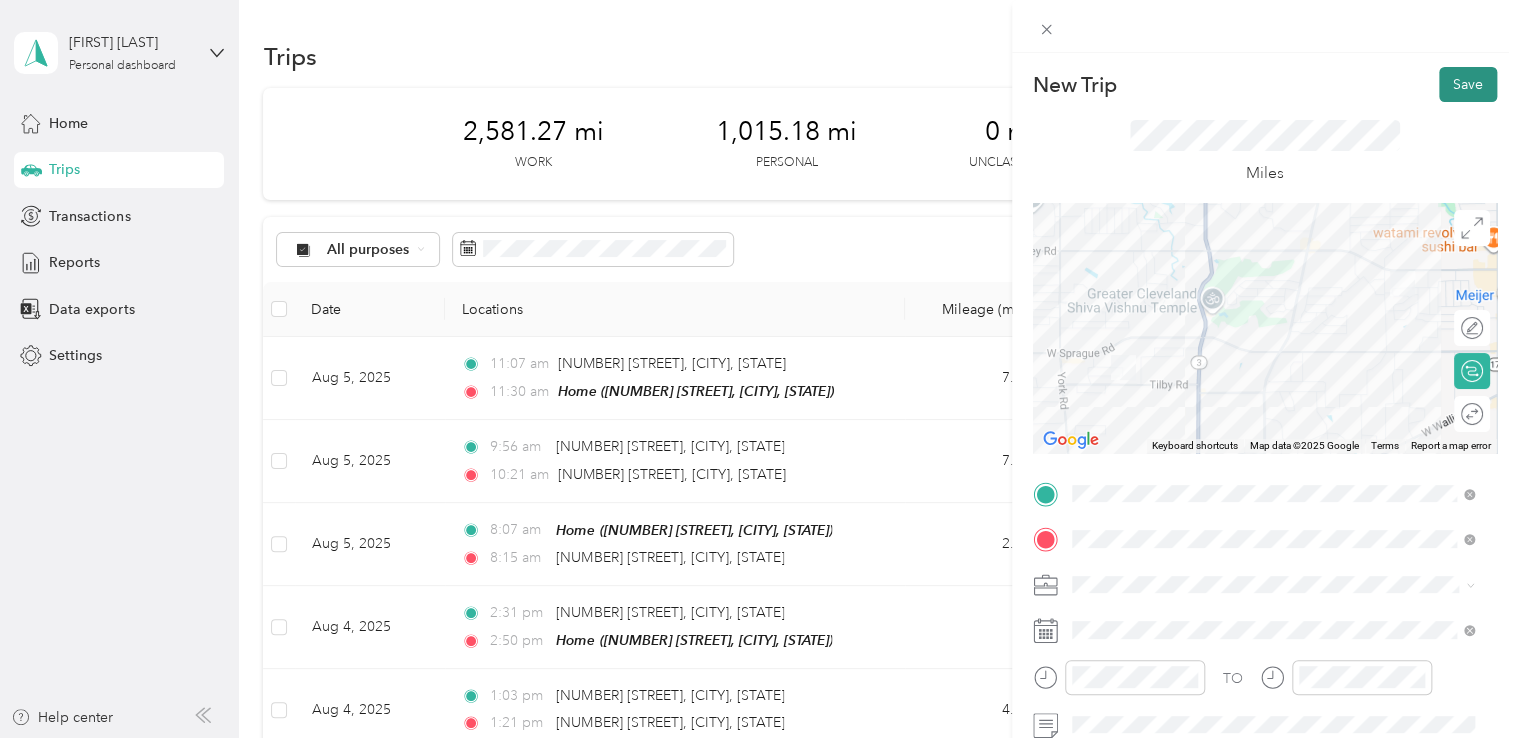 click on "Save" at bounding box center (1468, 84) 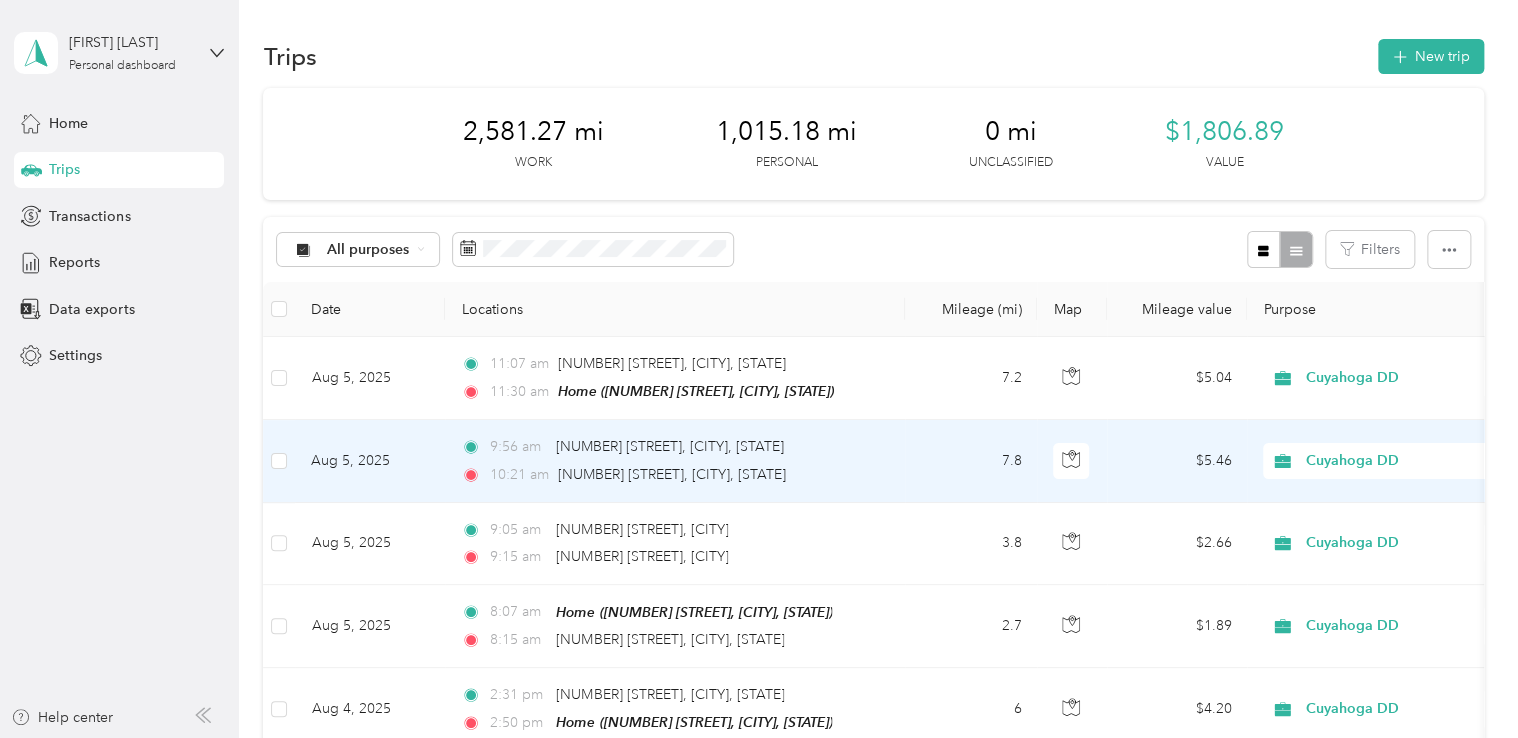 click on "Aug 5, 2025" at bounding box center (370, 461) 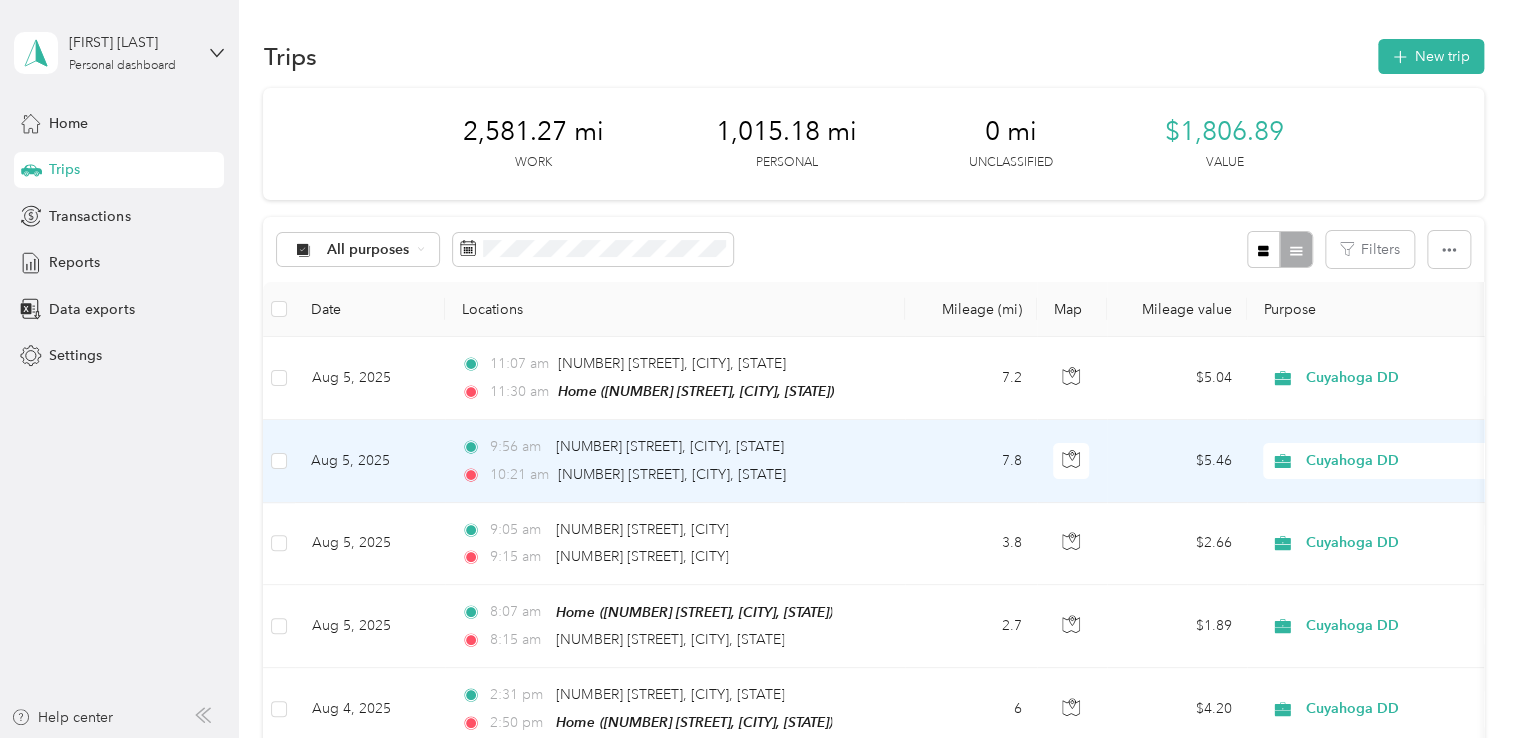 click at bounding box center (754, 738) 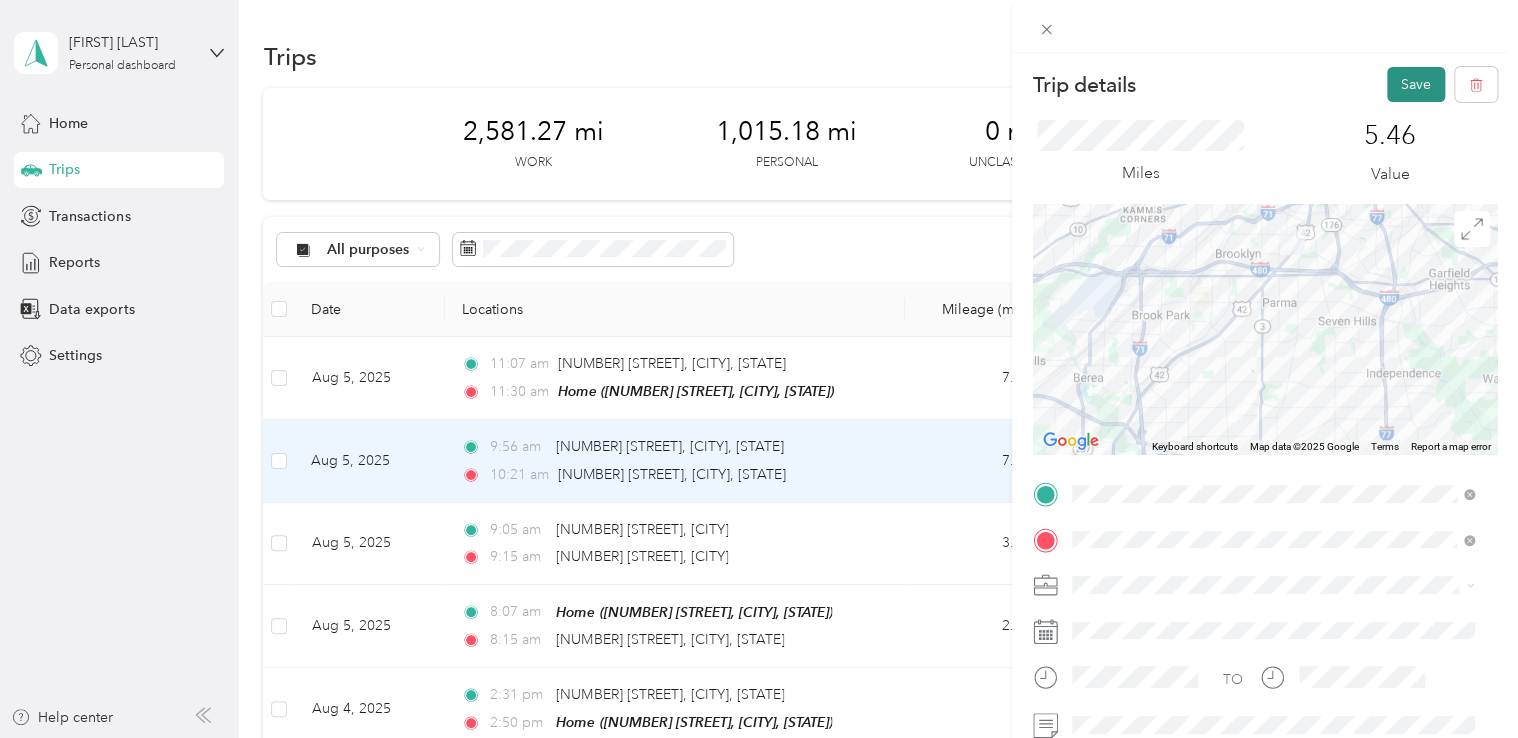 click on "Save" at bounding box center (1416, 84) 